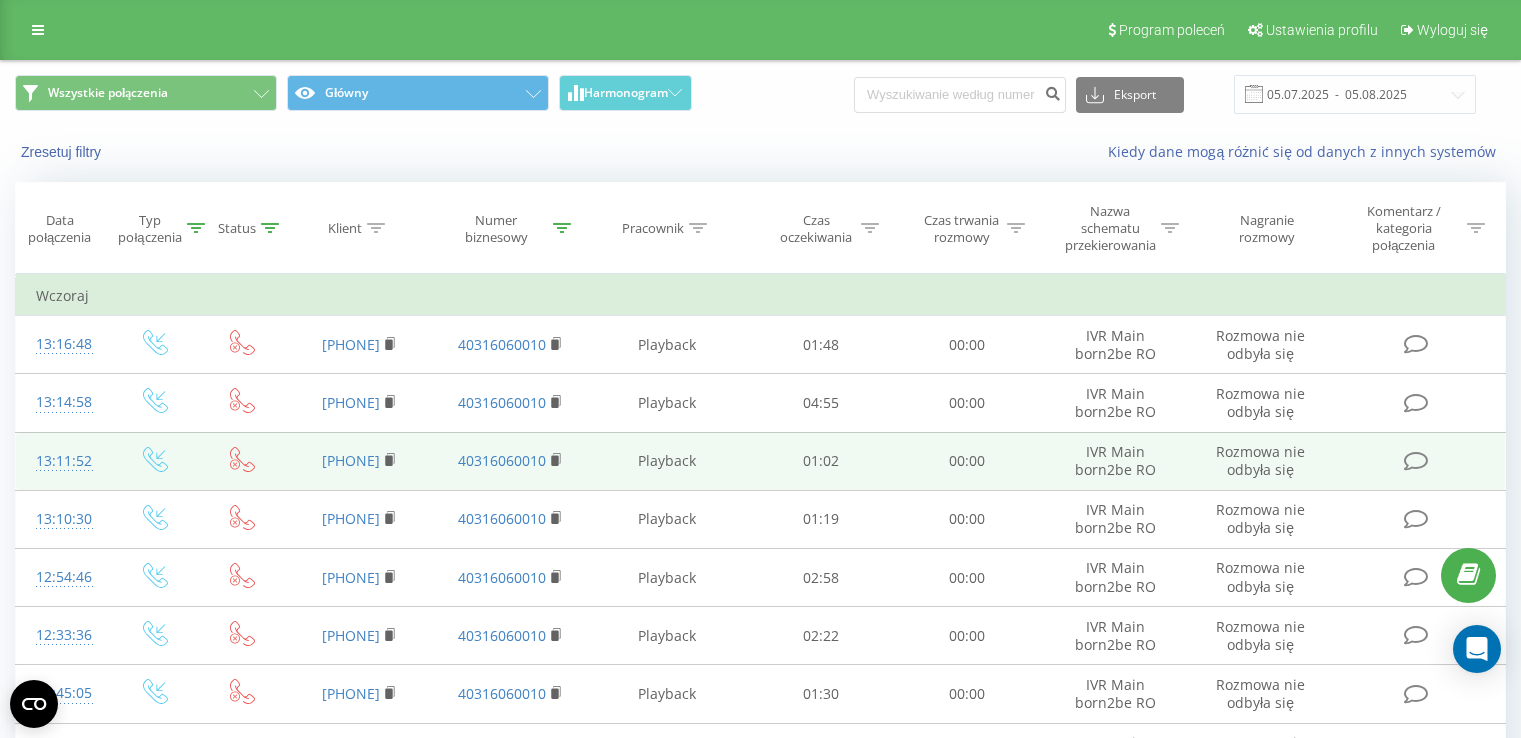 scroll, scrollTop: 0, scrollLeft: 0, axis: both 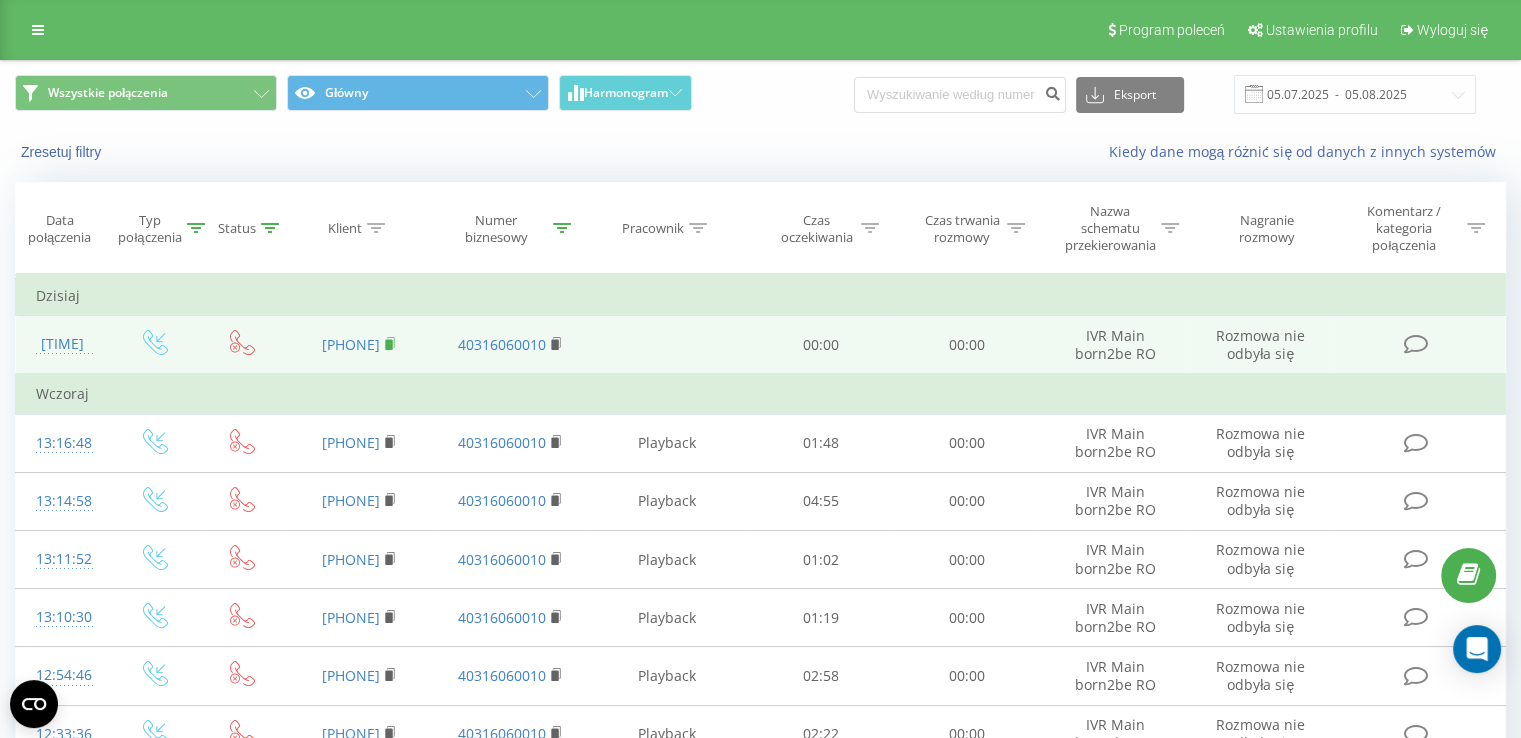 click 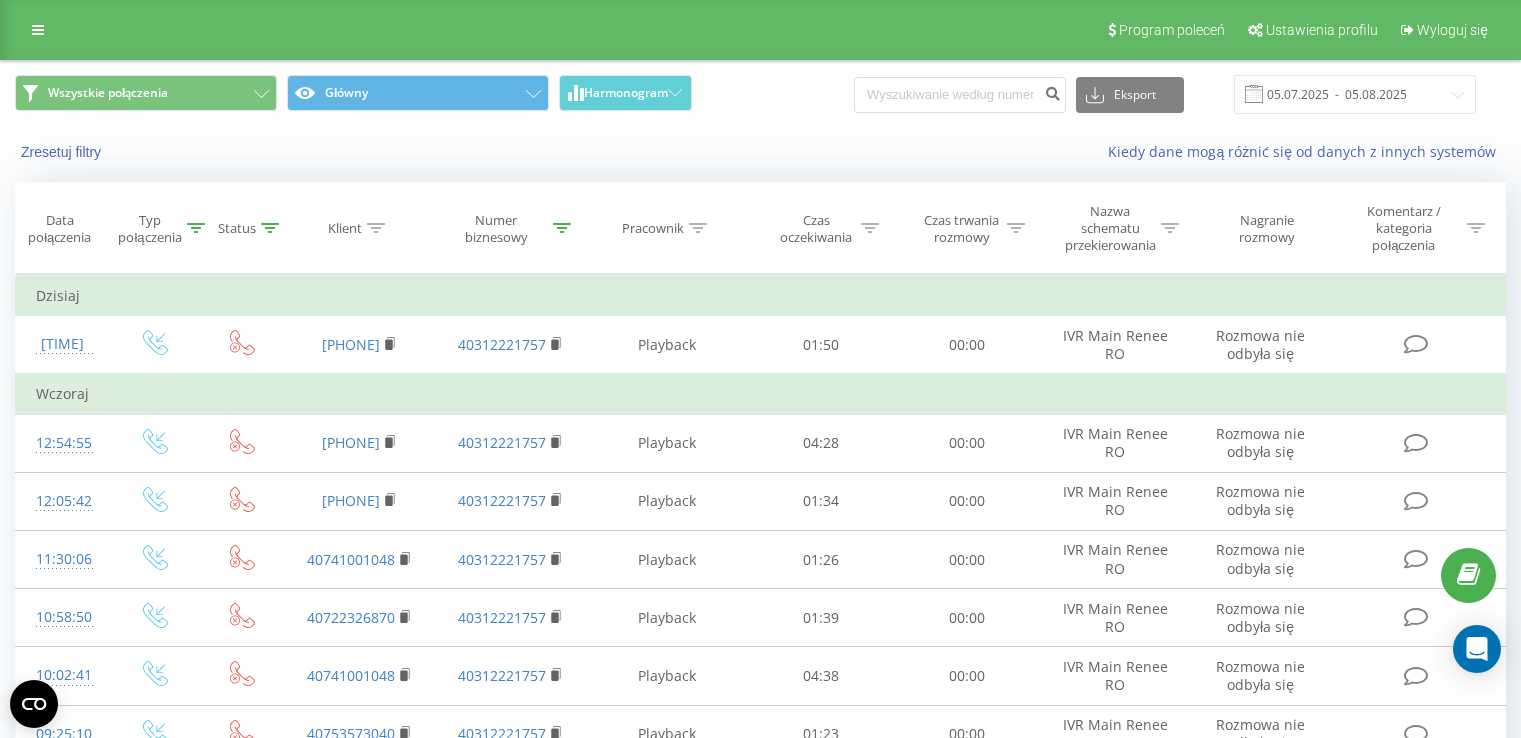 scroll, scrollTop: 0, scrollLeft: 0, axis: both 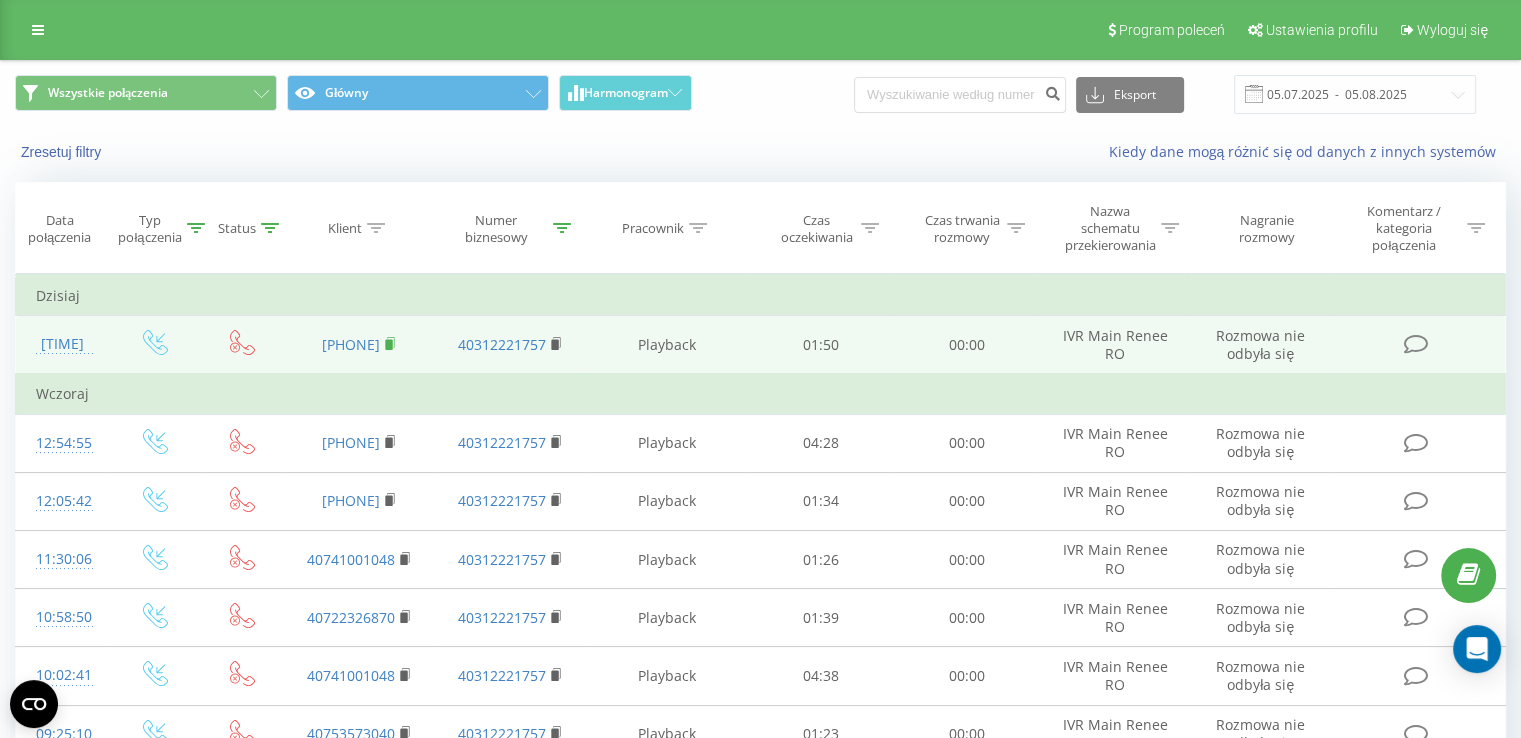 click 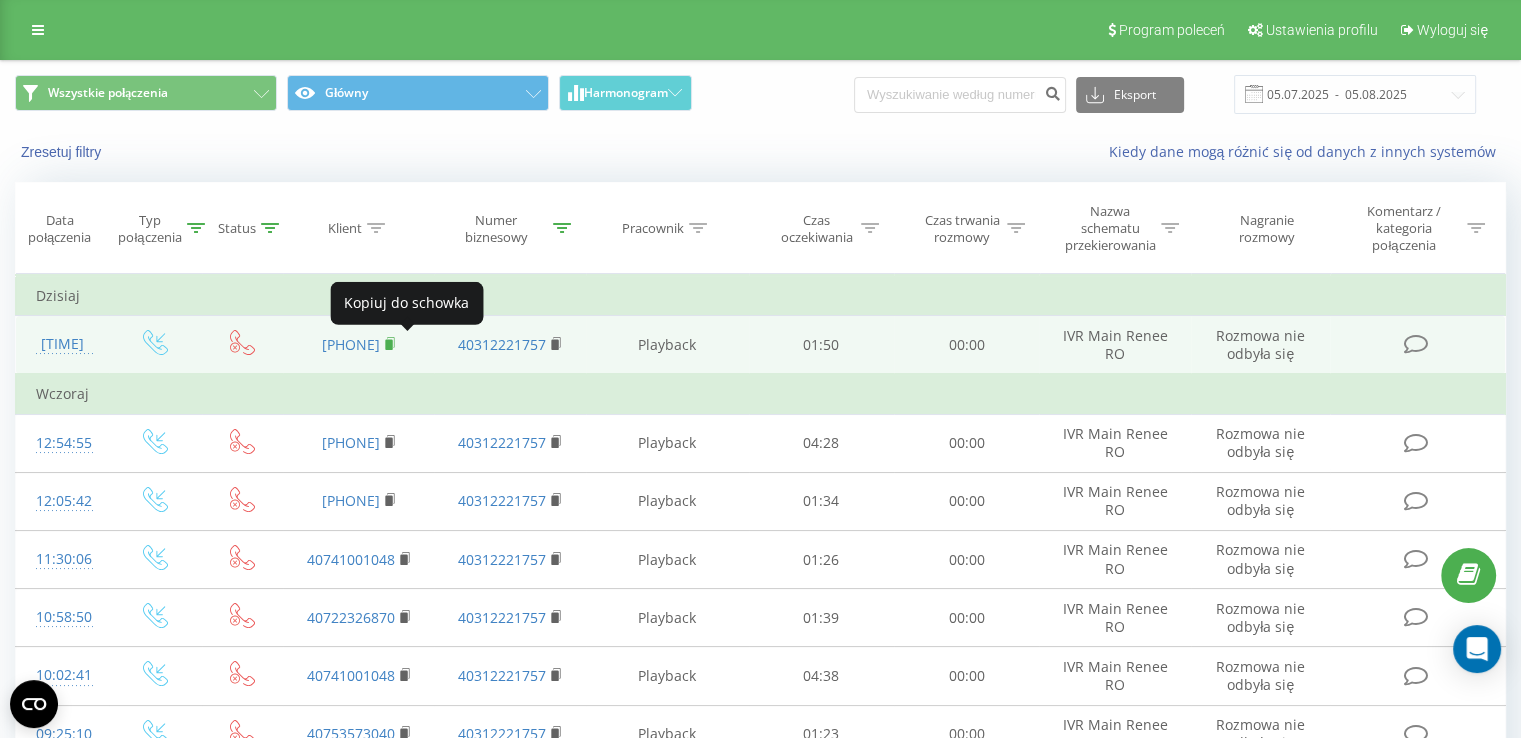 click 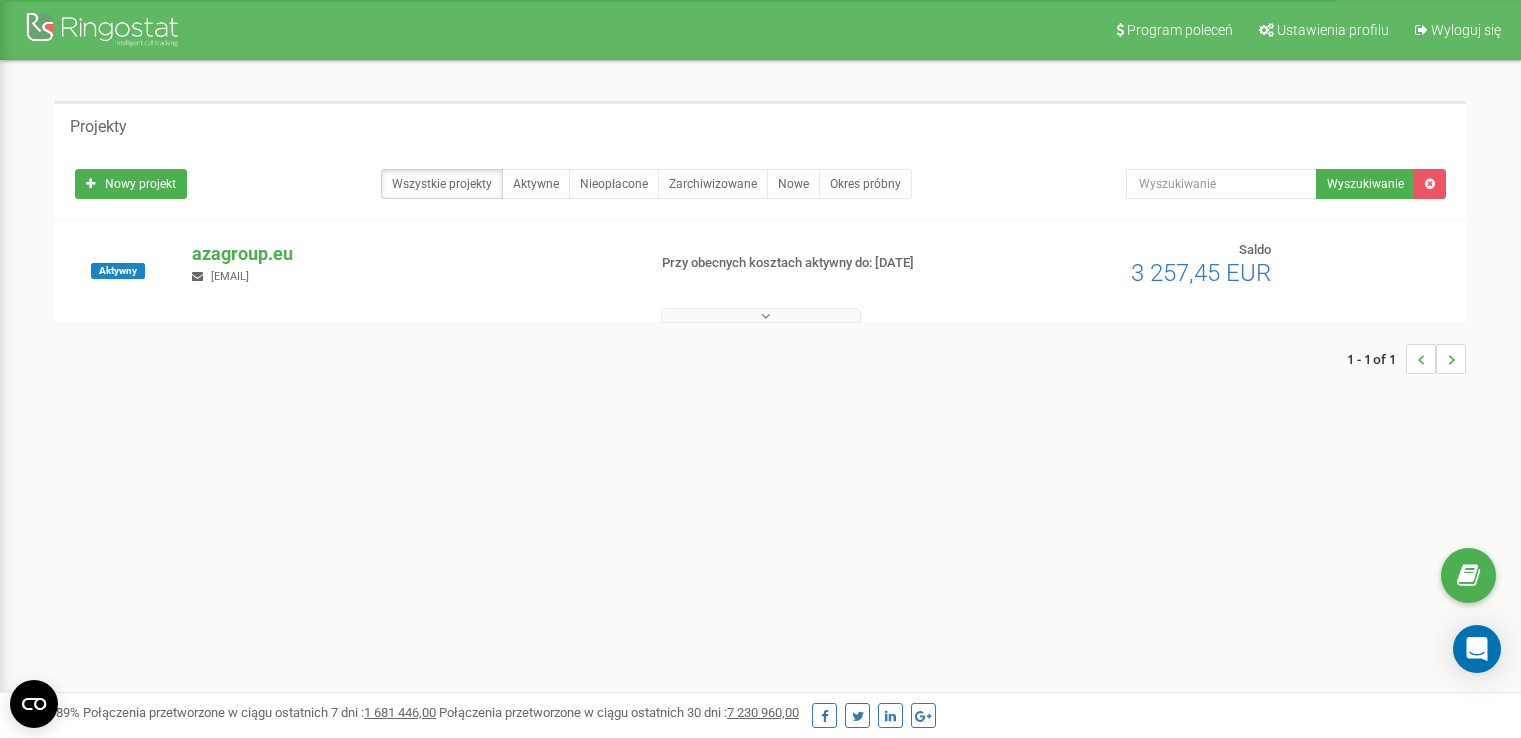 scroll, scrollTop: 0, scrollLeft: 0, axis: both 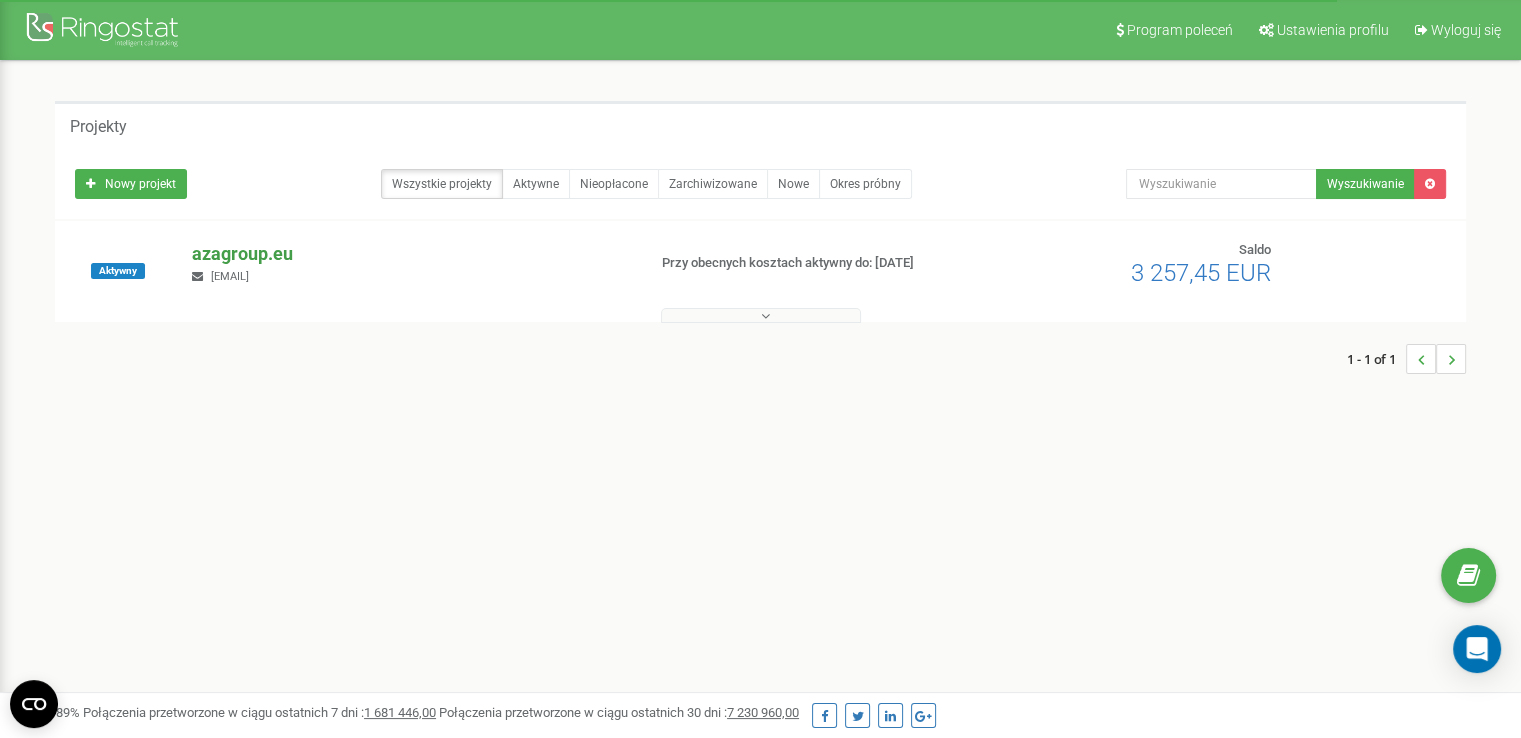 click on "azagroup.eu" at bounding box center (410, 254) 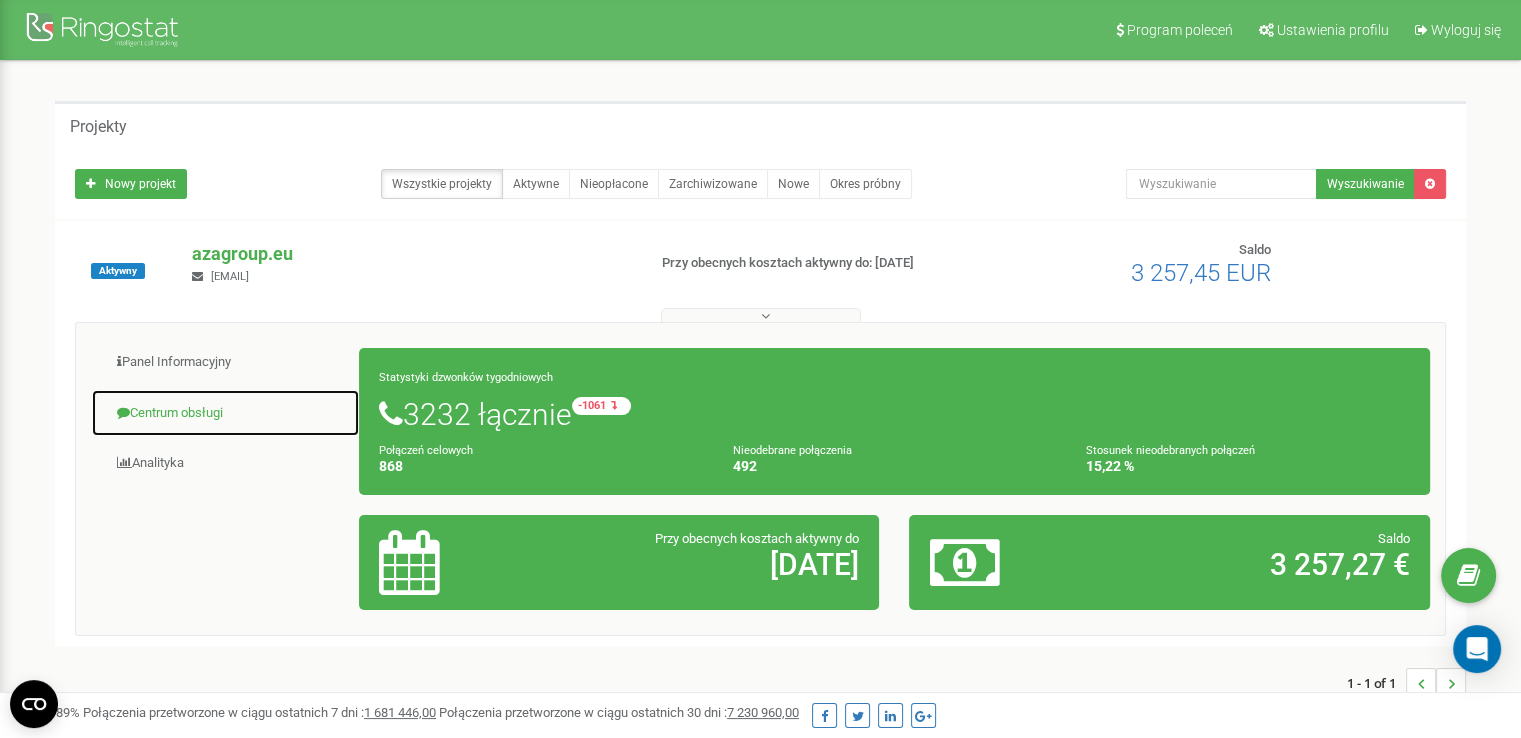 click on "Centrum obsługi" at bounding box center (225, 413) 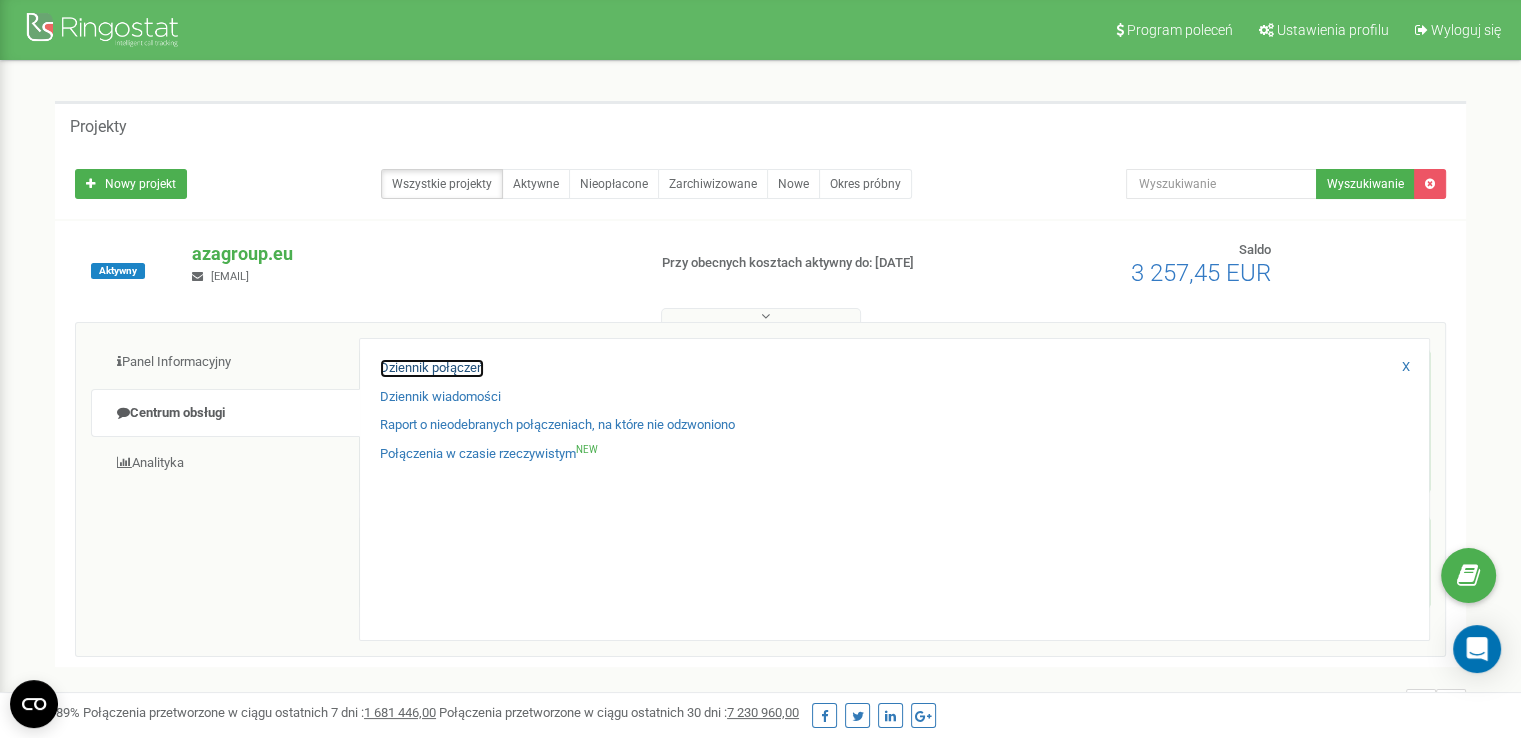drag, startPoint x: 459, startPoint y: 363, endPoint x: 278, endPoint y: 498, distance: 225.8008 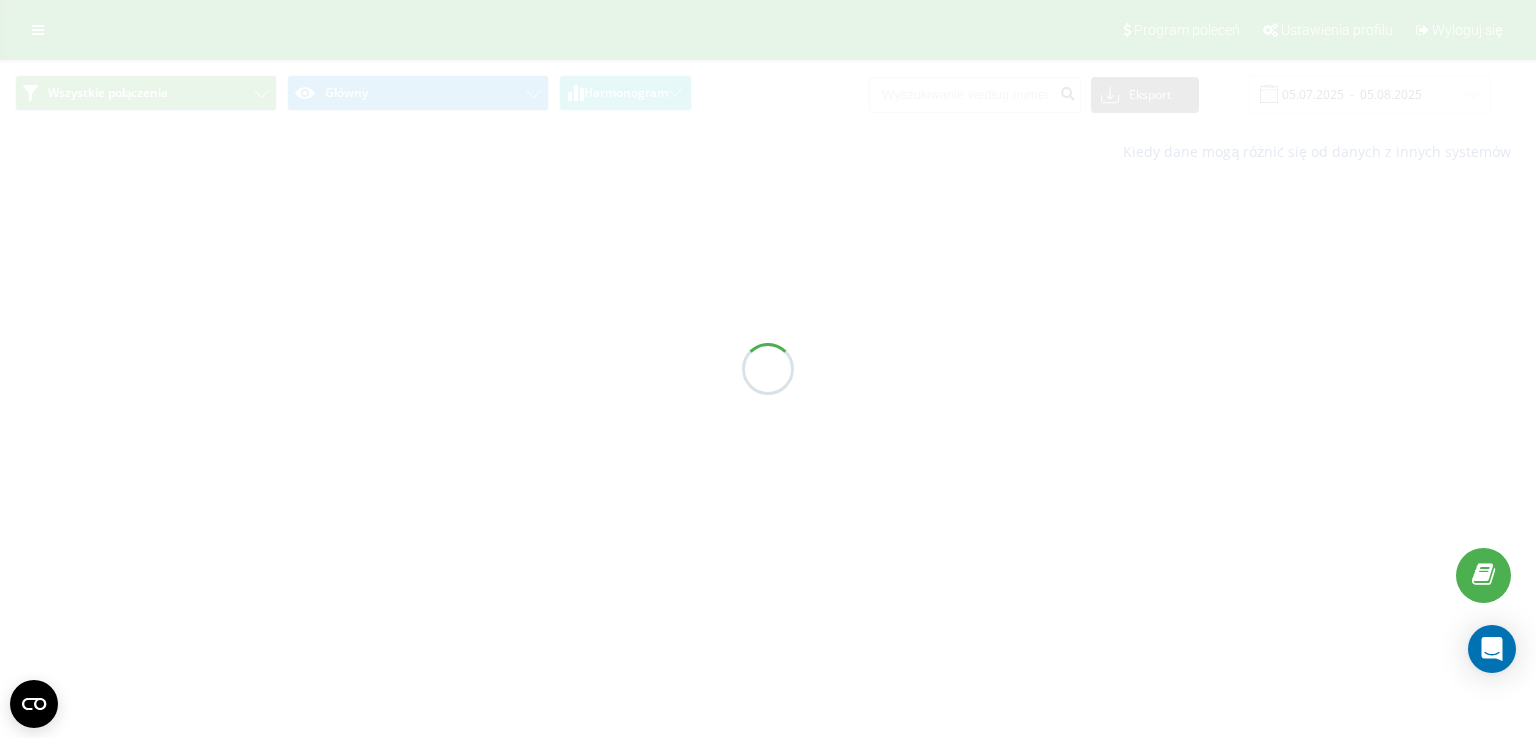 scroll, scrollTop: 0, scrollLeft: 0, axis: both 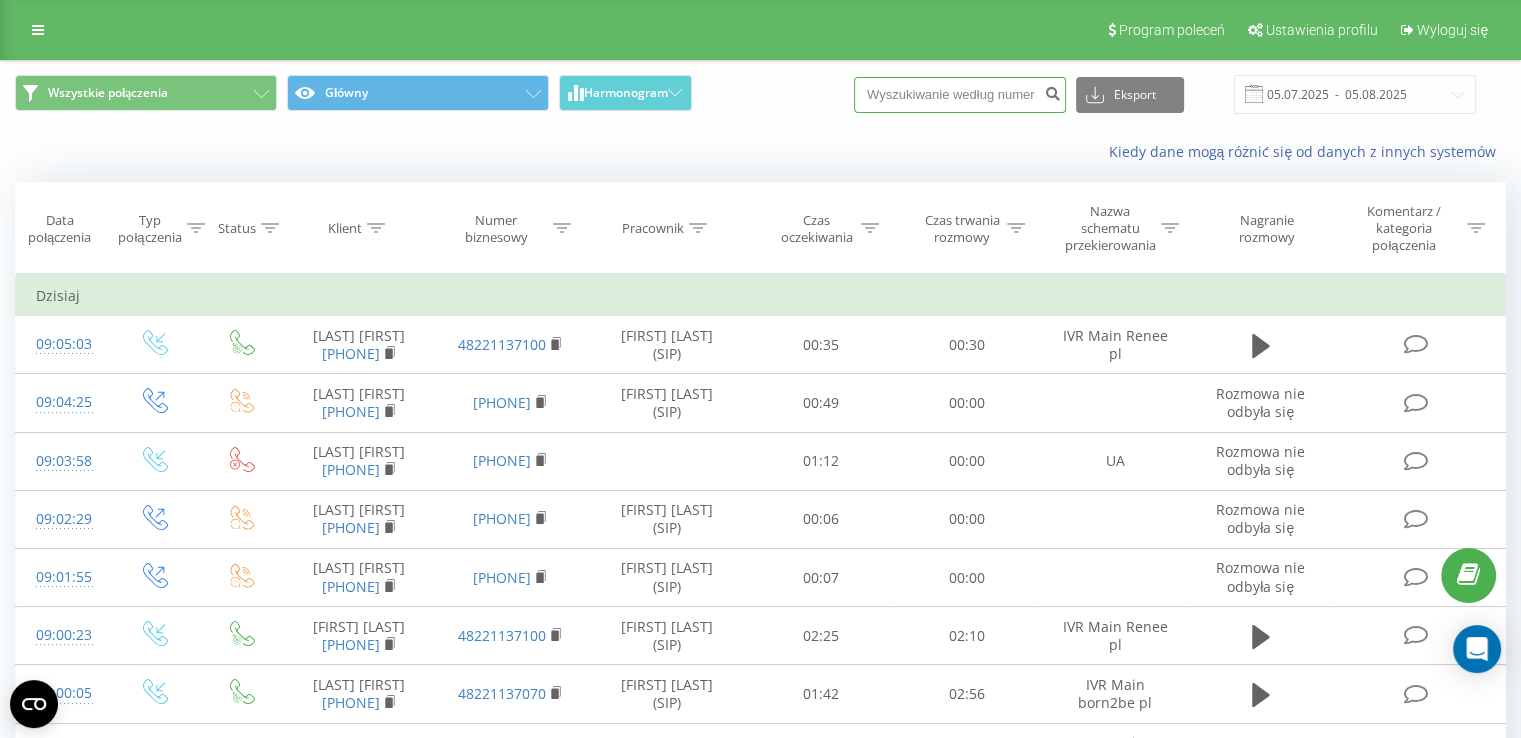 click at bounding box center (960, 95) 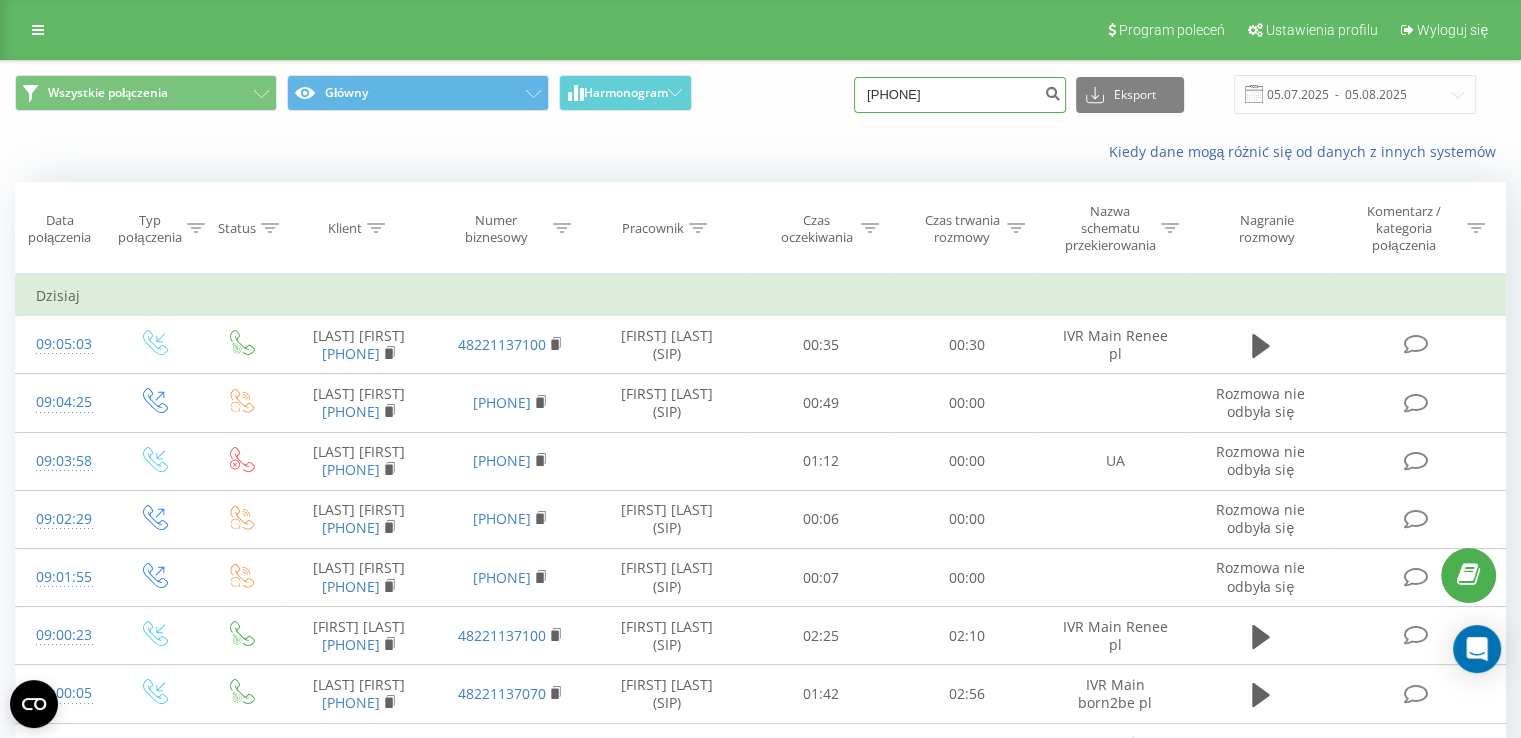 type on "[PHONE]" 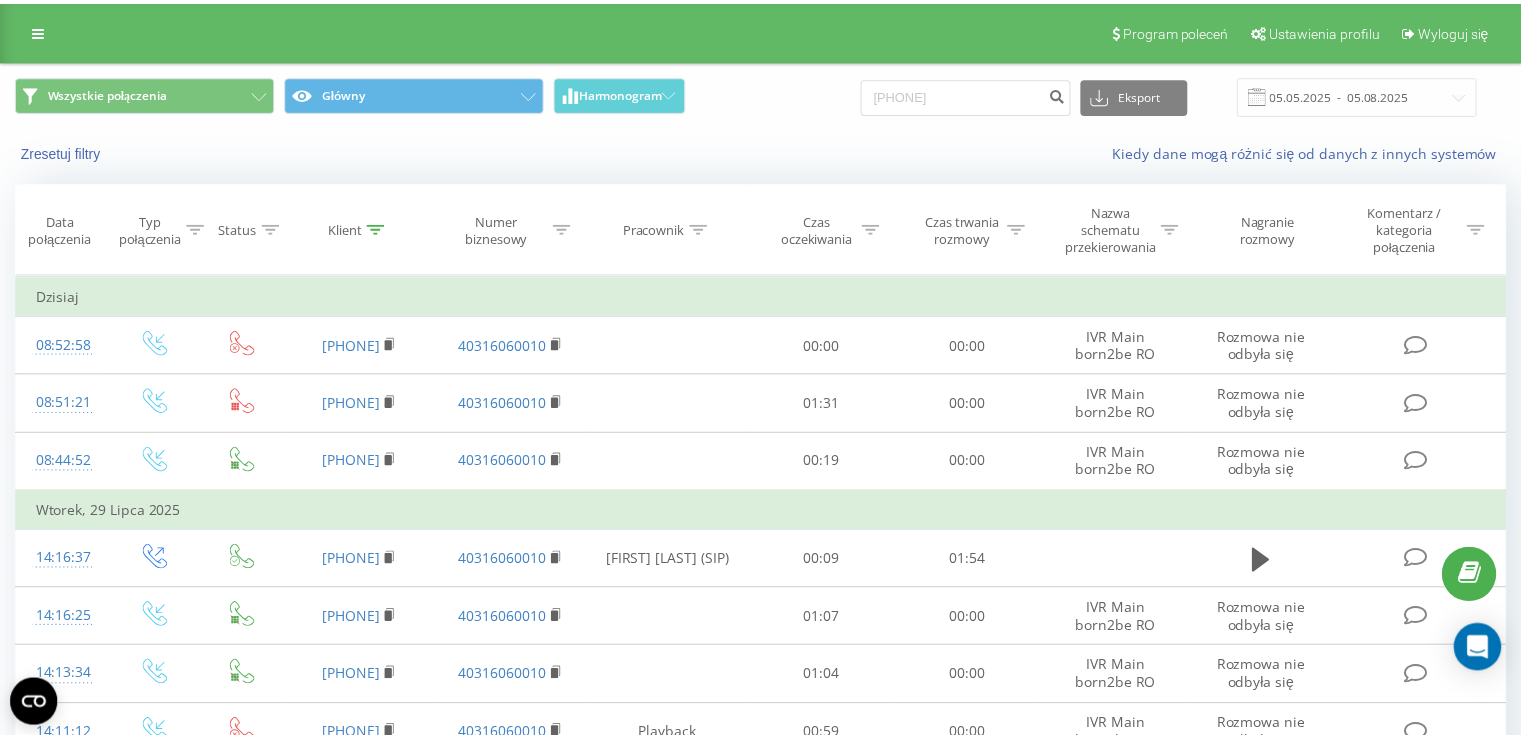 scroll, scrollTop: 0, scrollLeft: 0, axis: both 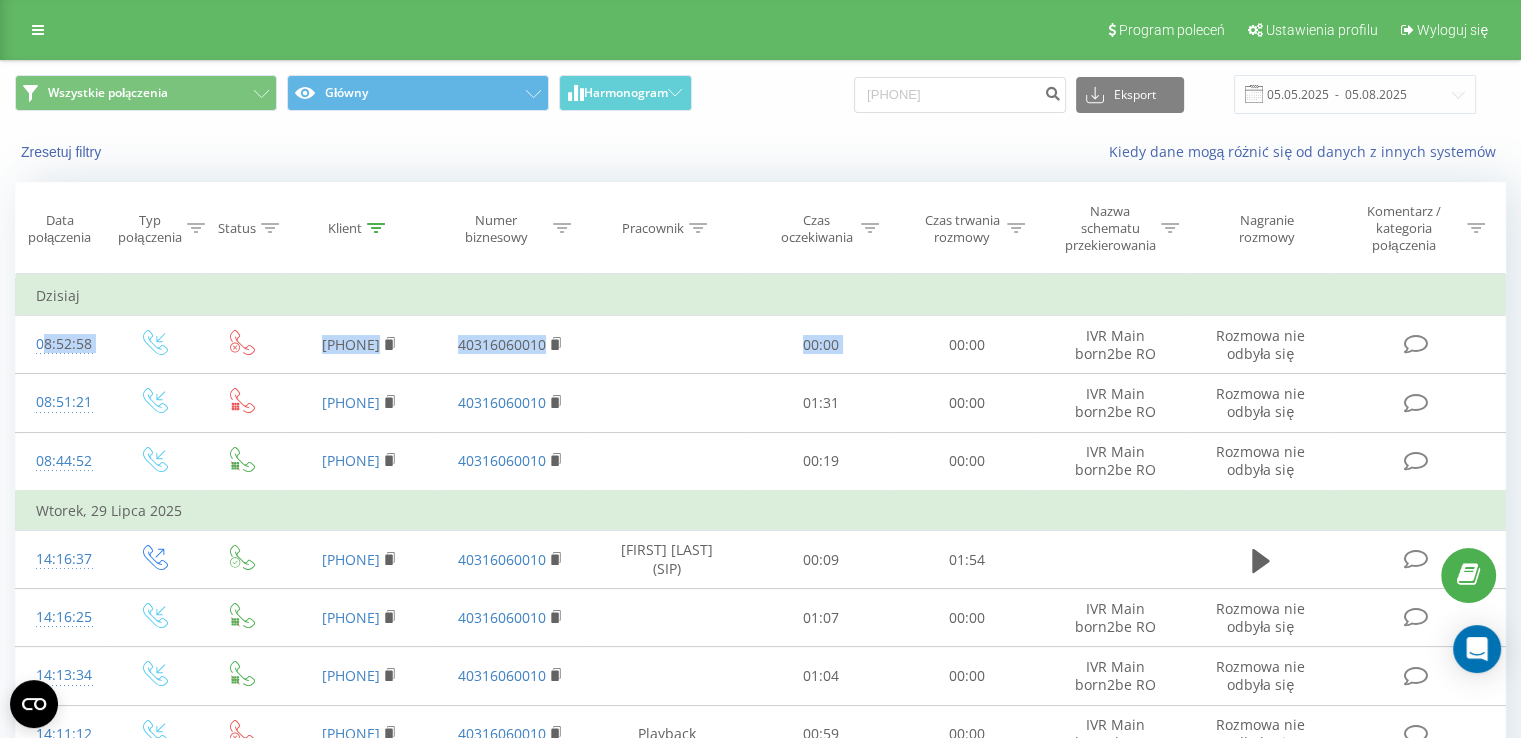 drag, startPoint x: 26, startPoint y: 339, endPoint x: 100, endPoint y: 499, distance: 176.28386 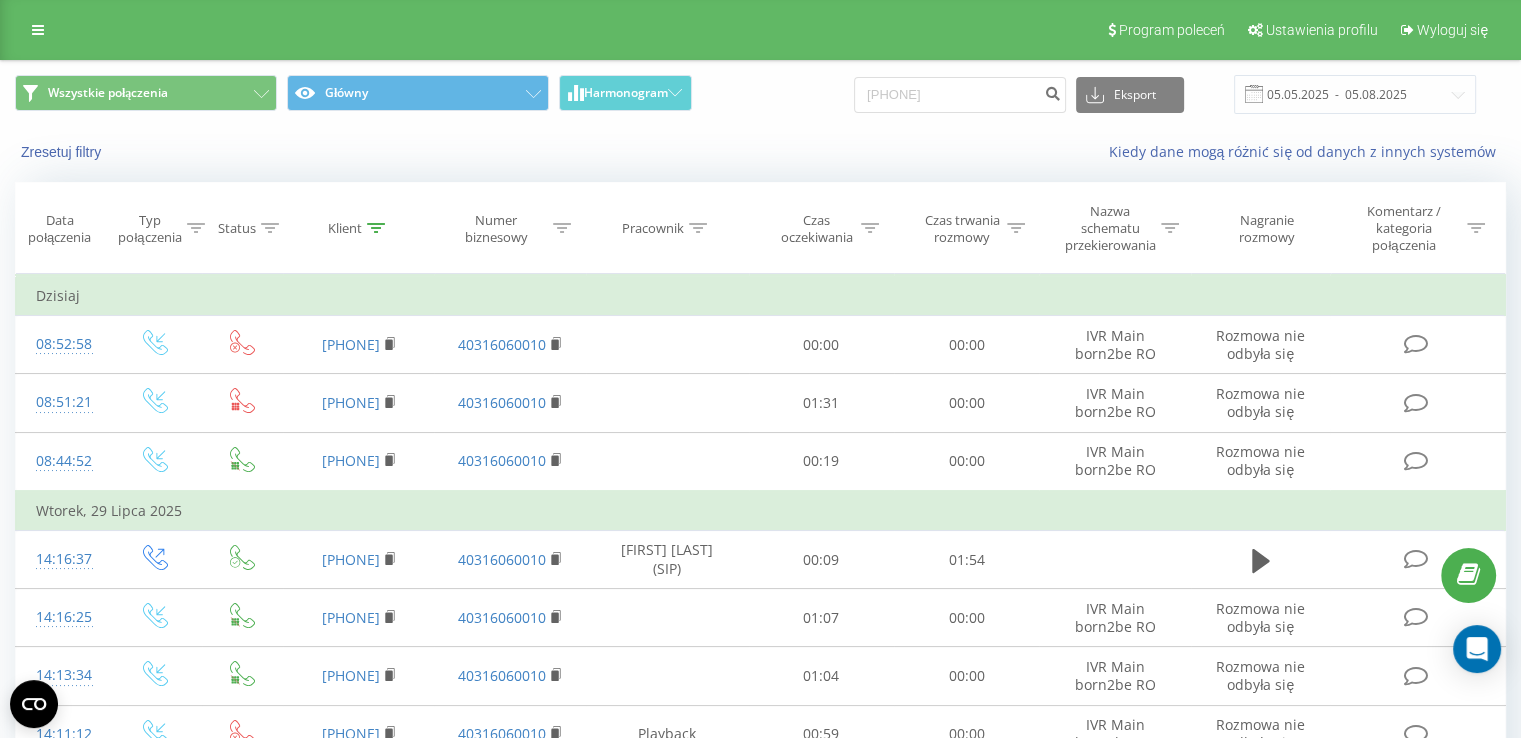 click on "Wszystkie połączenia Główny Harmonogram 40729393476 Eksport .csv .xls .xlsx 05.05.2025  -  05.08.2025 Zresetuj filtry Kiedy dane mogą różnić się od danych z innych systemów Data połączenia Typ połączenia Status Klient Numer biznesowy Pracownik Czas oczekiwania Czas trwania rozmowy Nazwa schematu przekierowania Nagranie rozmowy Komentarz / kategoria połączenia Filtruj według warunków Jest równe Wprowadź wartość Anuluj OK Filtruj według warunków Jest równe Wprowadź wartość Anuluj OK Filtruj według warunków Zawiera Anuluj OK Filtruj według warunków Zawiera Anuluj OK Filtruj według warunków Zawiera Anuluj OK Filtruj według warunków Jest równe Anuluj OK Filtruj według warunków Jest równe Anuluj OK Filtruj według warunków Zawiera Anuluj OK Filtruj według warunków Jest równe Wprowadź wartość Anuluj OK Dzisiaj  08:52:58         40729393476 40316060010 00:00 00:00 IVR Main born2be RO Rozmowa nie odbyła się  08:51:21         40729393476 40316060010 01:31 00:00  08:44:52" at bounding box center (760, 928) 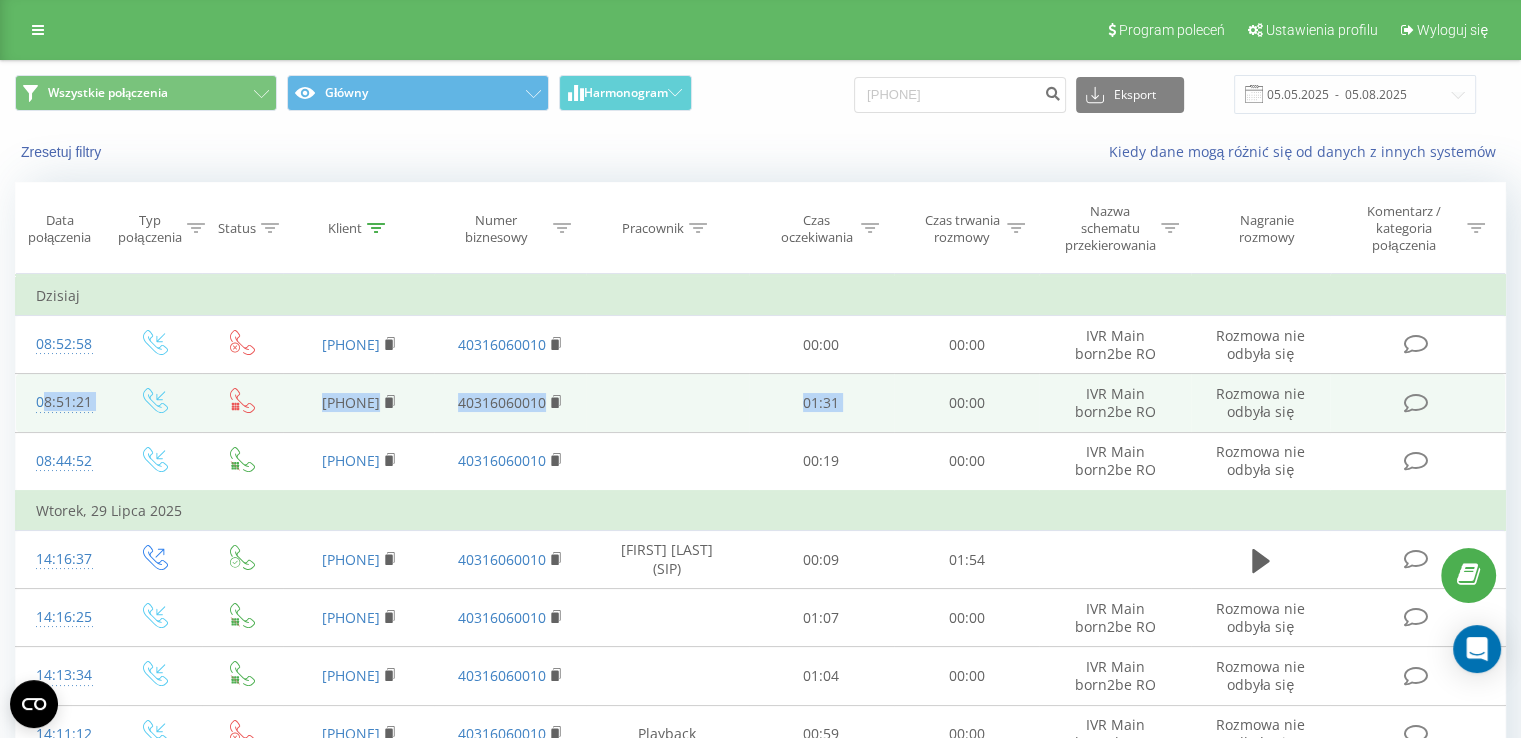 drag, startPoint x: 28, startPoint y: 402, endPoint x: 925, endPoint y: 409, distance: 897.0273 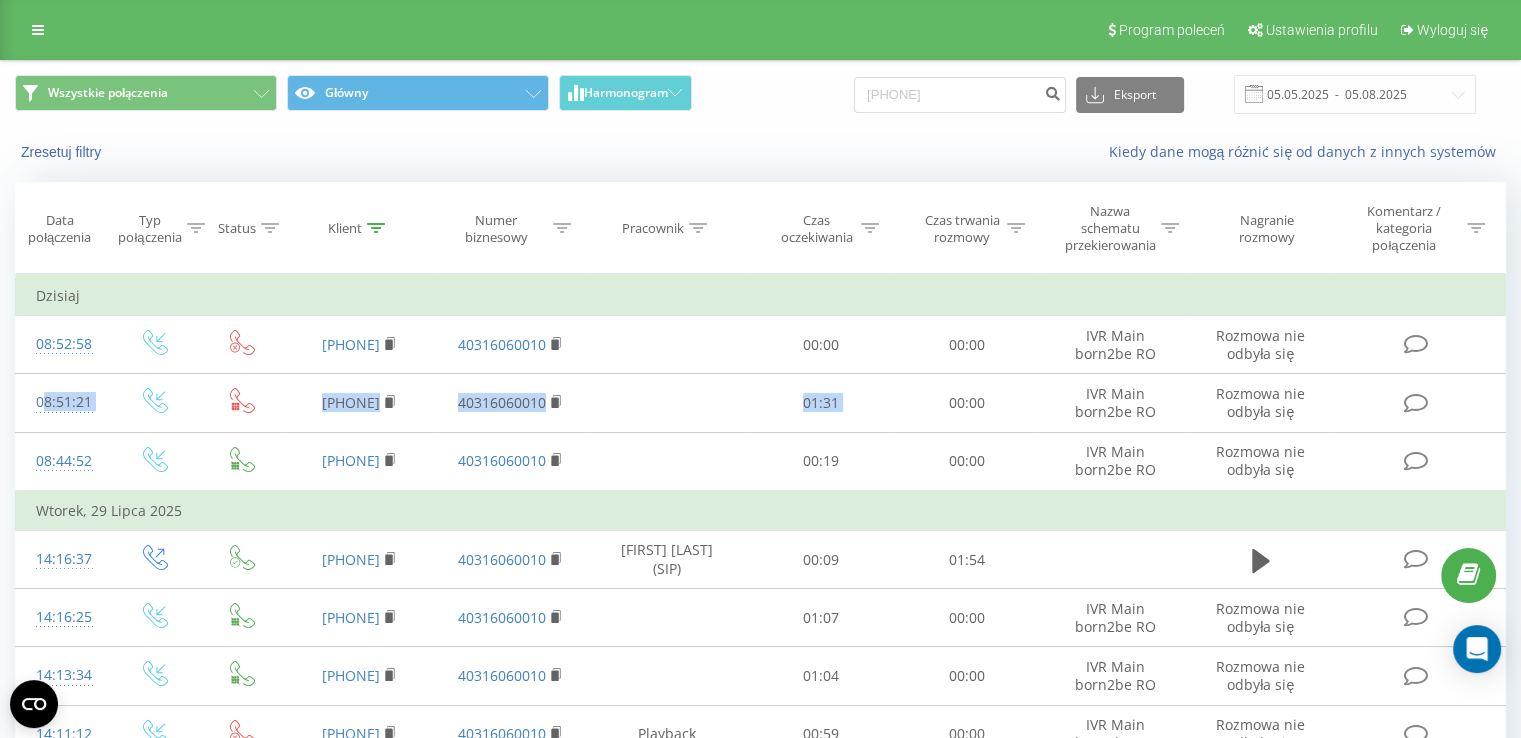 copy on "08:51:21         40729393476 40316060010 01:31" 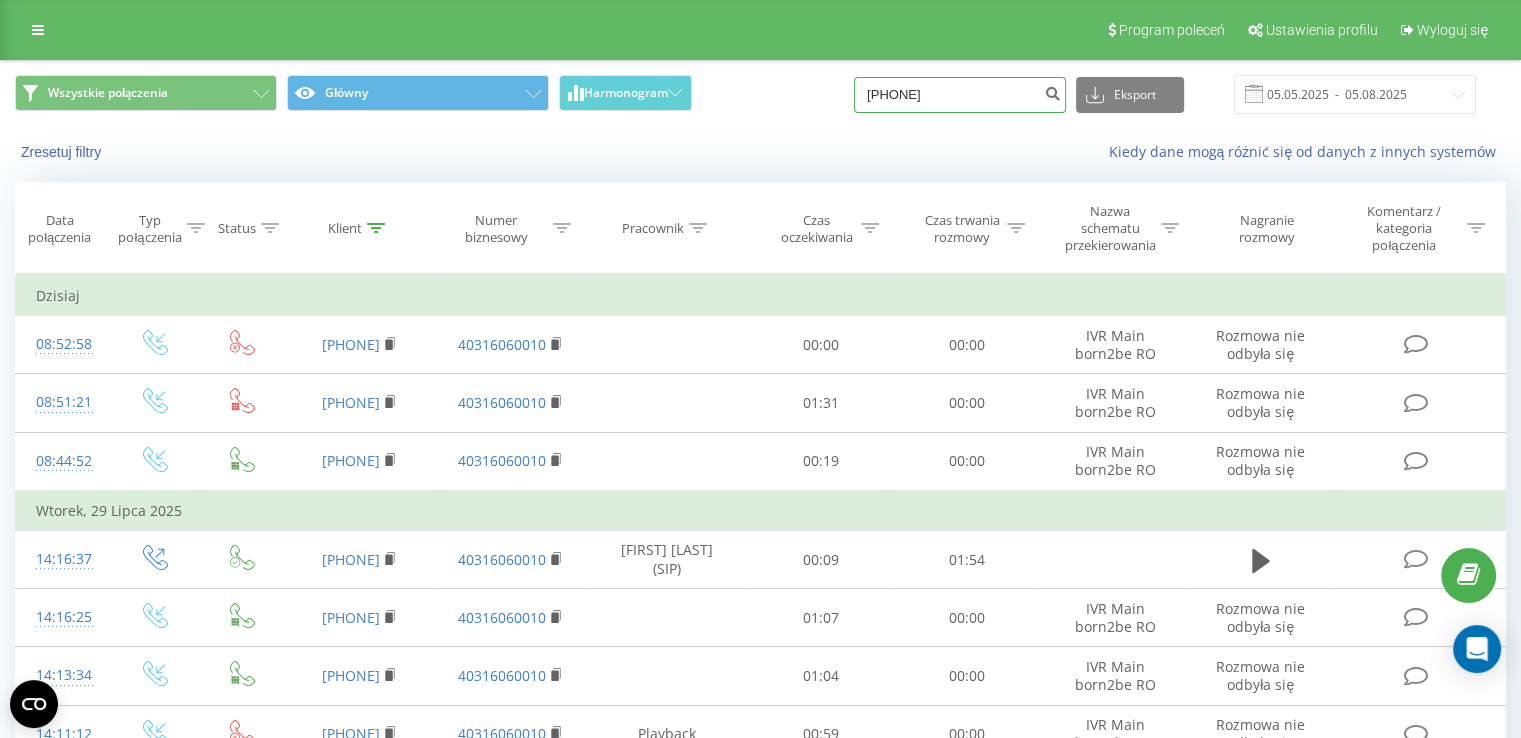 click on "40729393476" at bounding box center [960, 95] 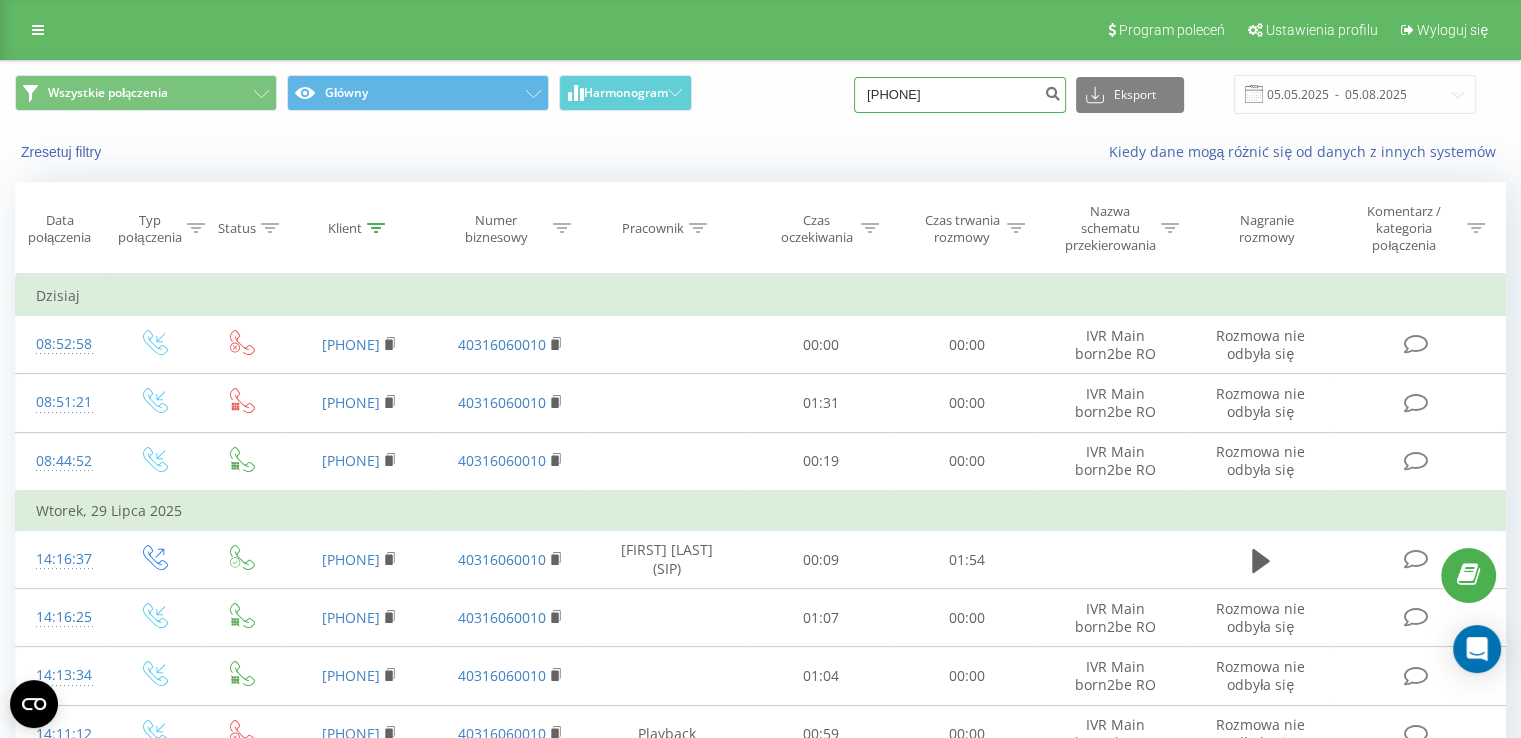 click on "40729393476" at bounding box center (960, 95) 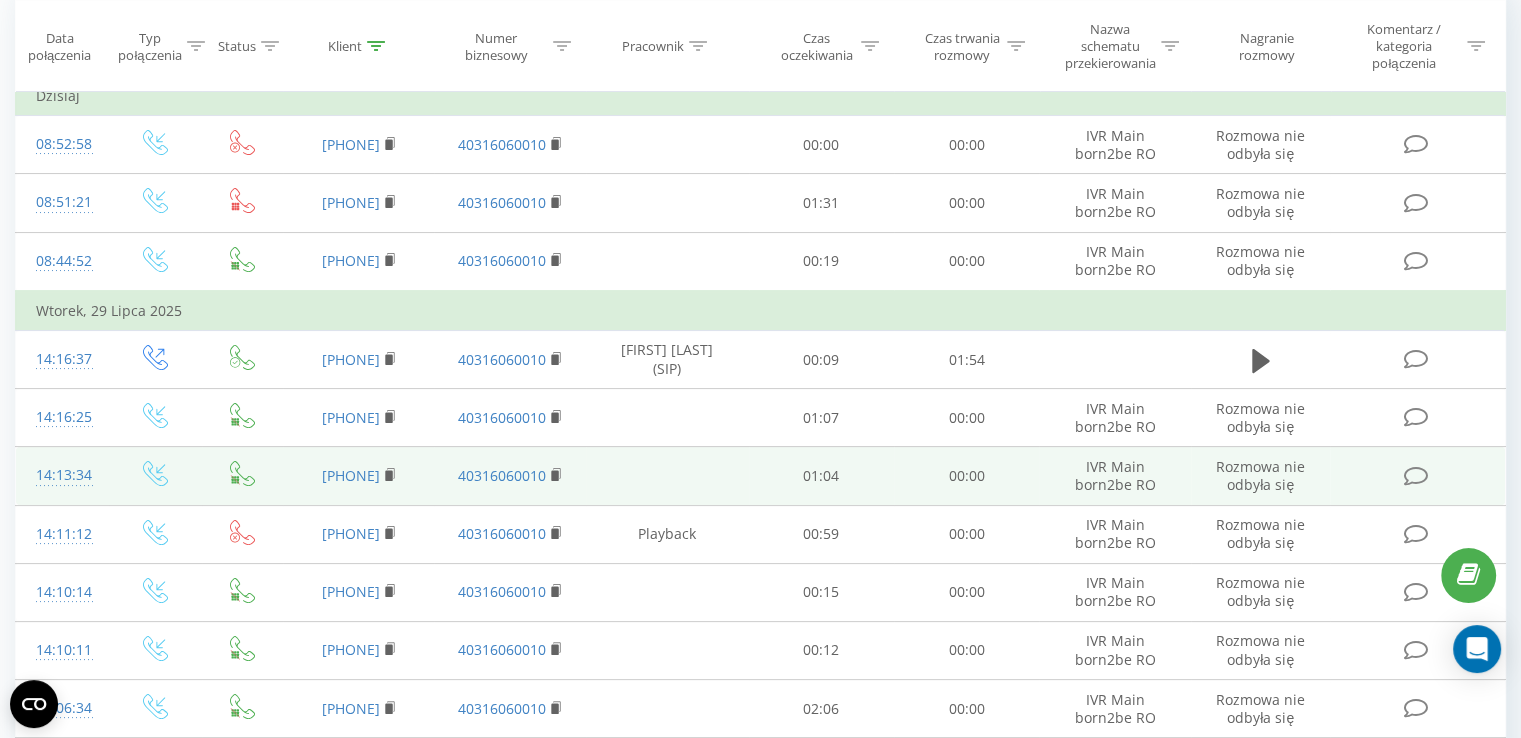 scroll, scrollTop: 8, scrollLeft: 0, axis: vertical 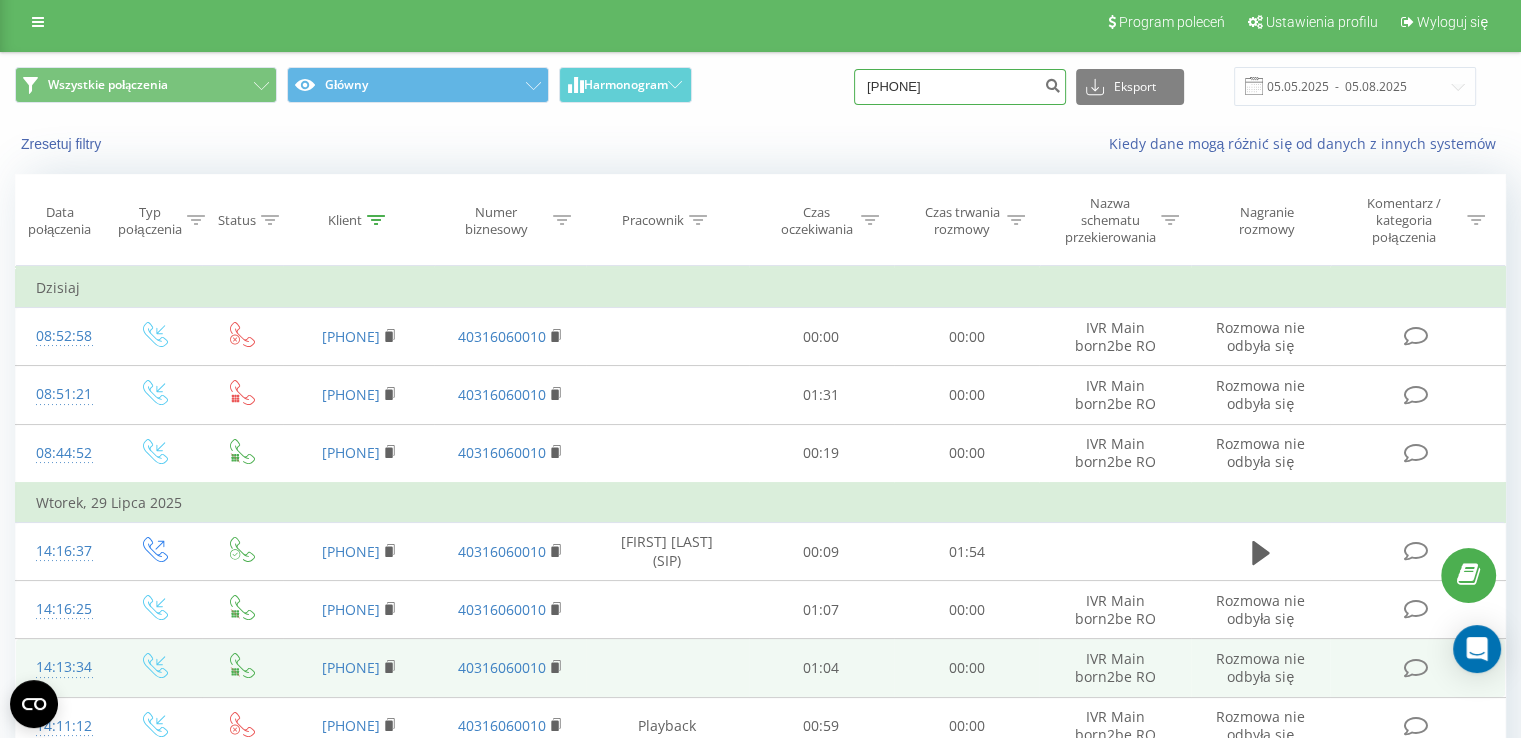 type on "[PHONE]" 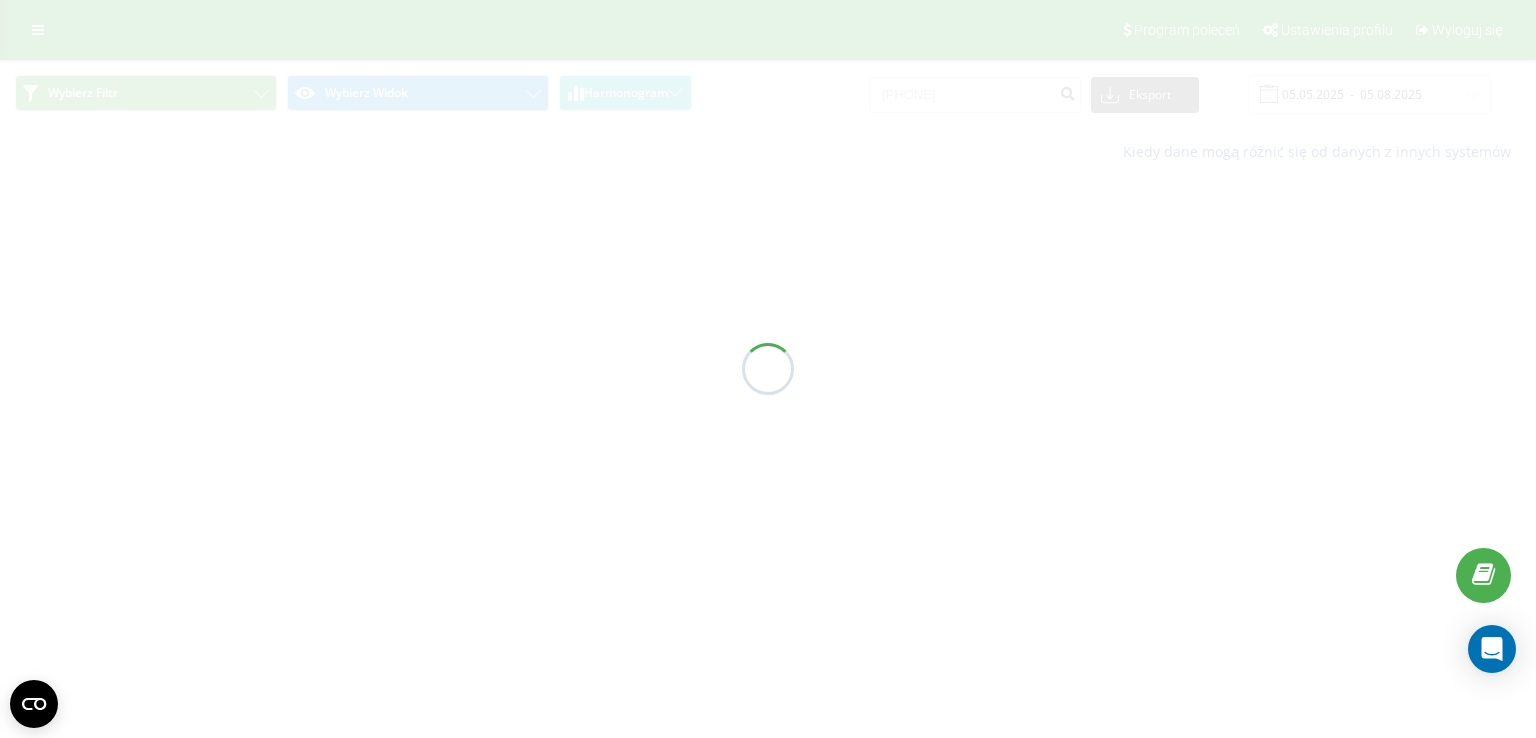 scroll, scrollTop: 0, scrollLeft: 0, axis: both 